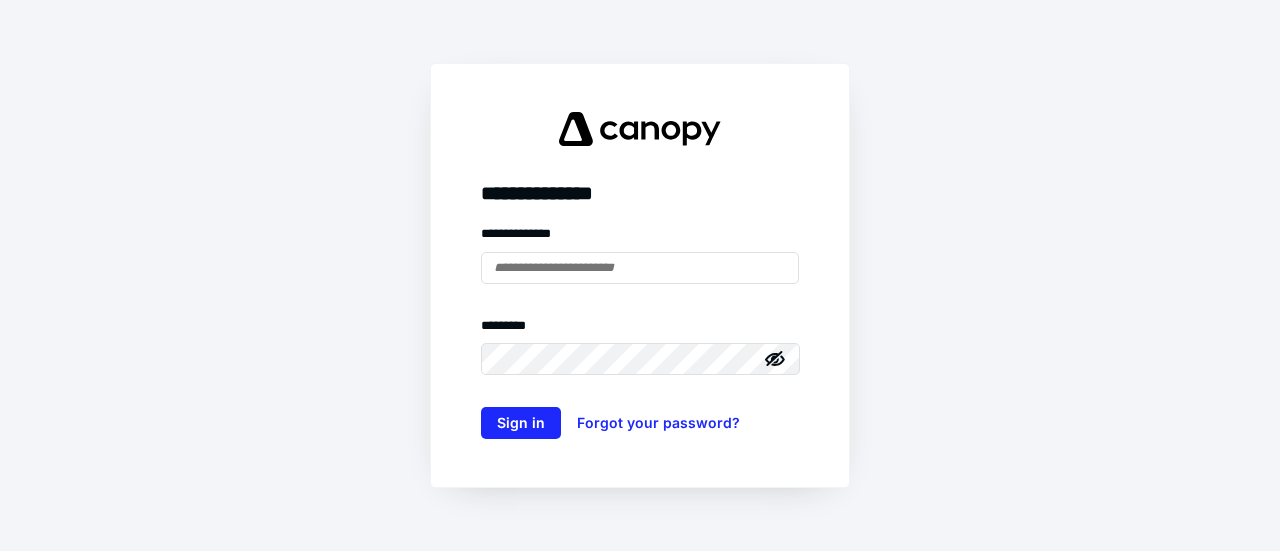 scroll, scrollTop: 0, scrollLeft: 0, axis: both 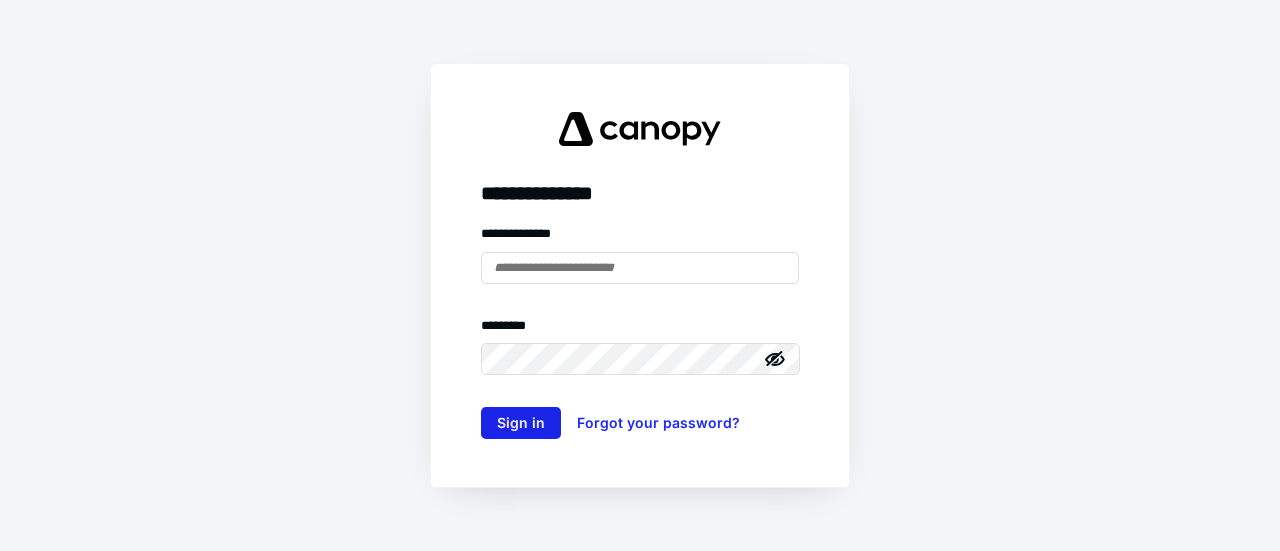 type on "**********" 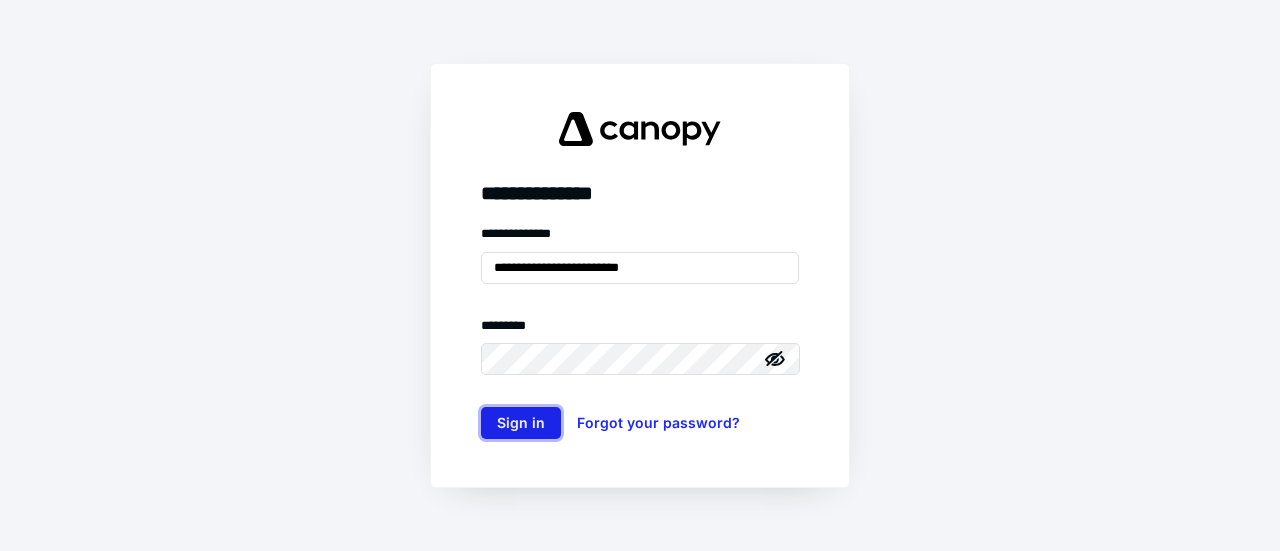 click on "Sign in" at bounding box center (521, 423) 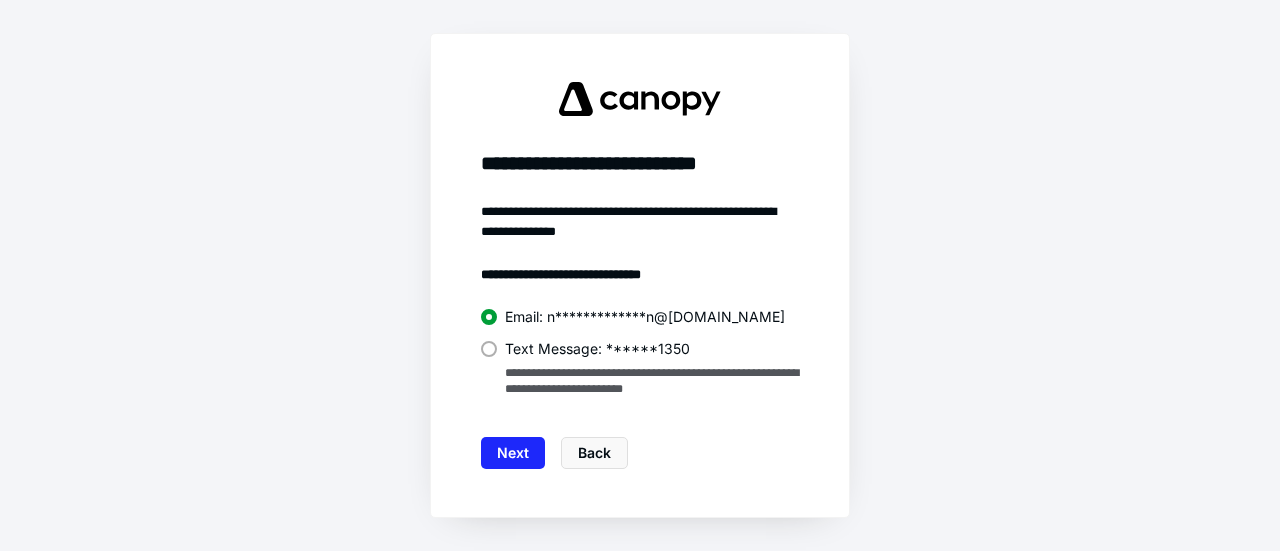 click at bounding box center [489, 349] 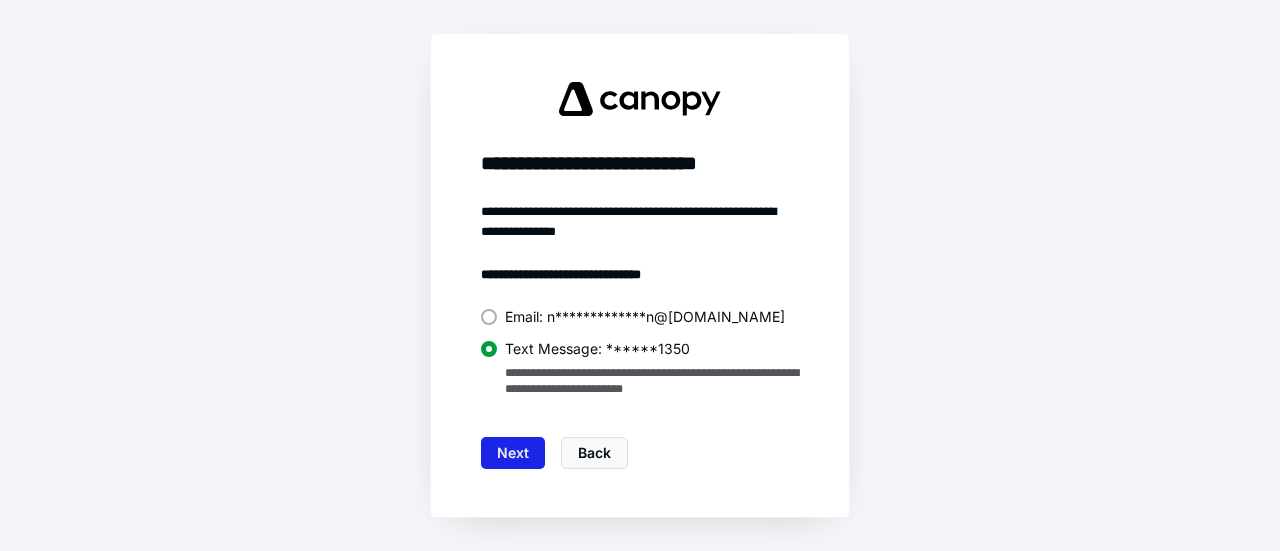 click on "Next" at bounding box center (513, 453) 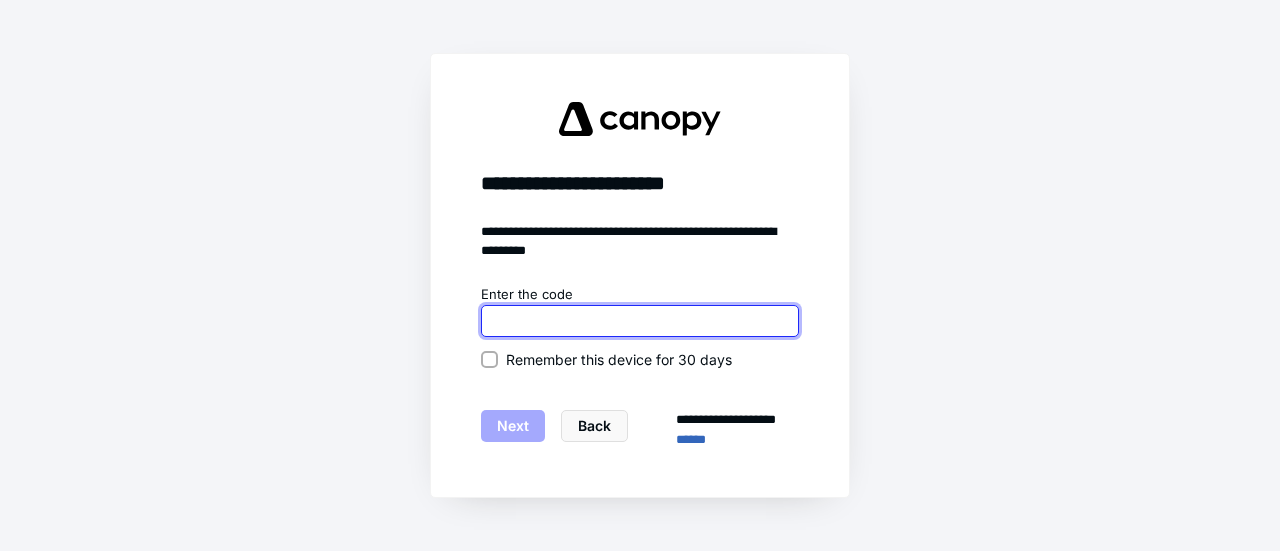 click at bounding box center [640, 321] 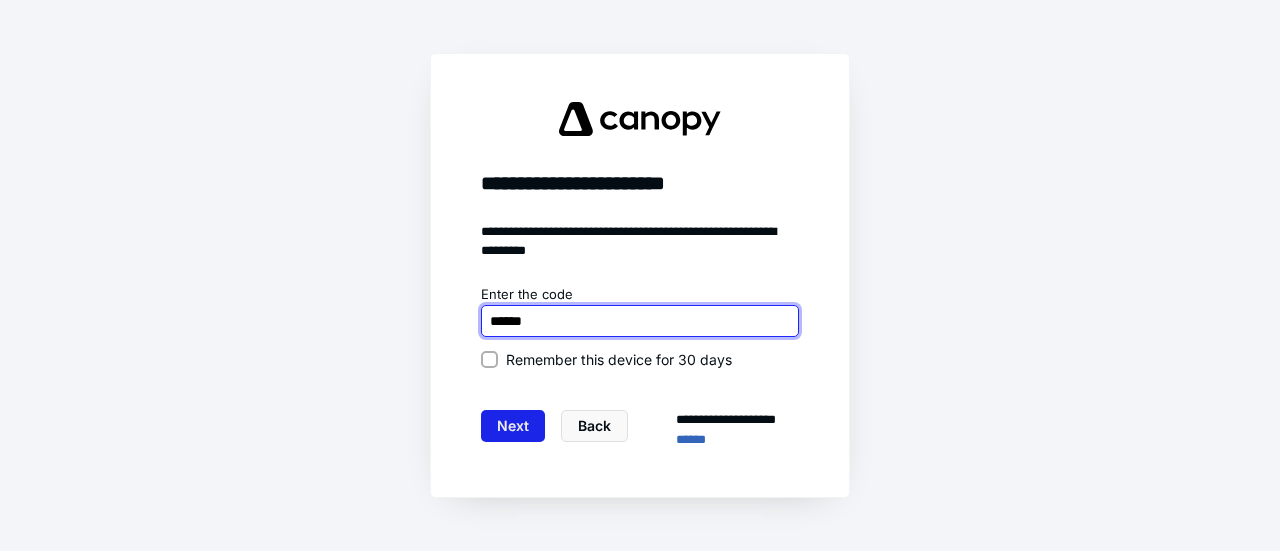 type on "******" 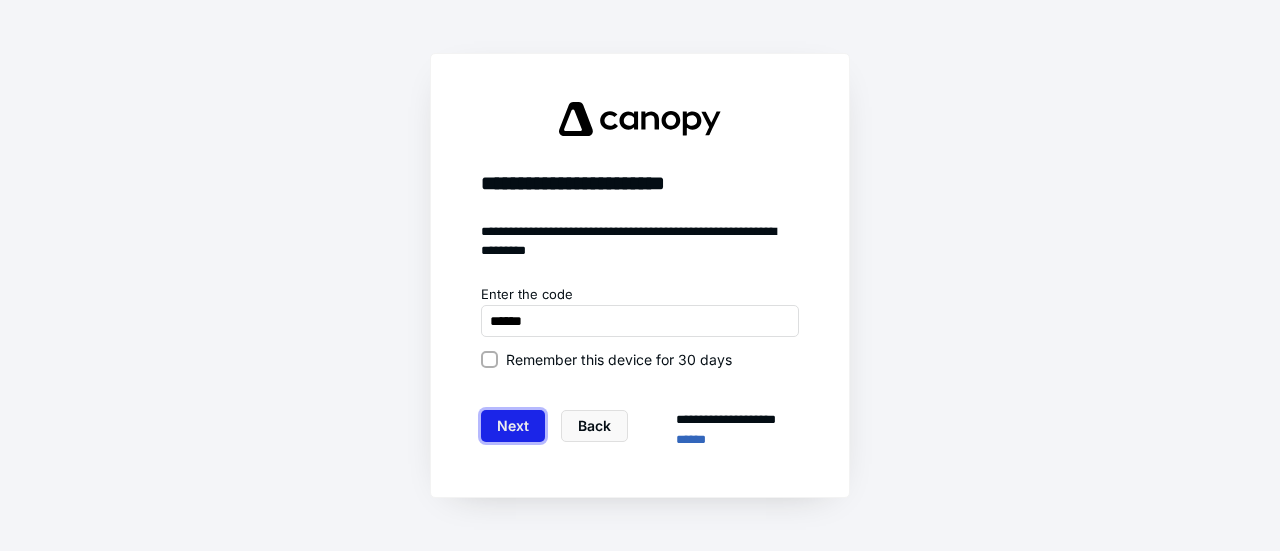 click on "Next" at bounding box center (513, 426) 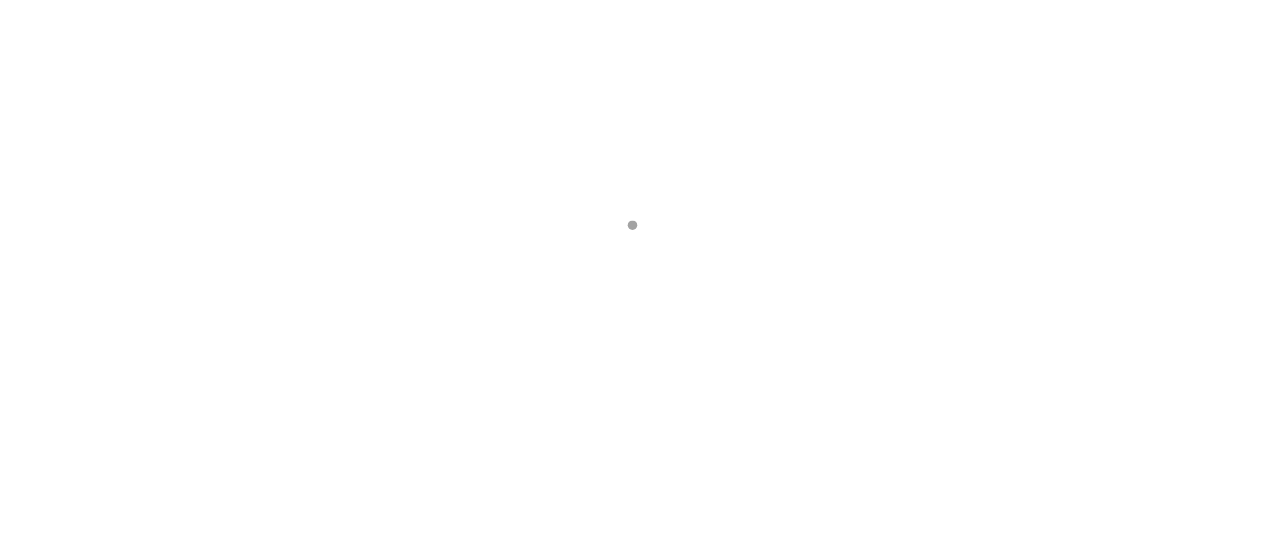 scroll, scrollTop: 0, scrollLeft: 0, axis: both 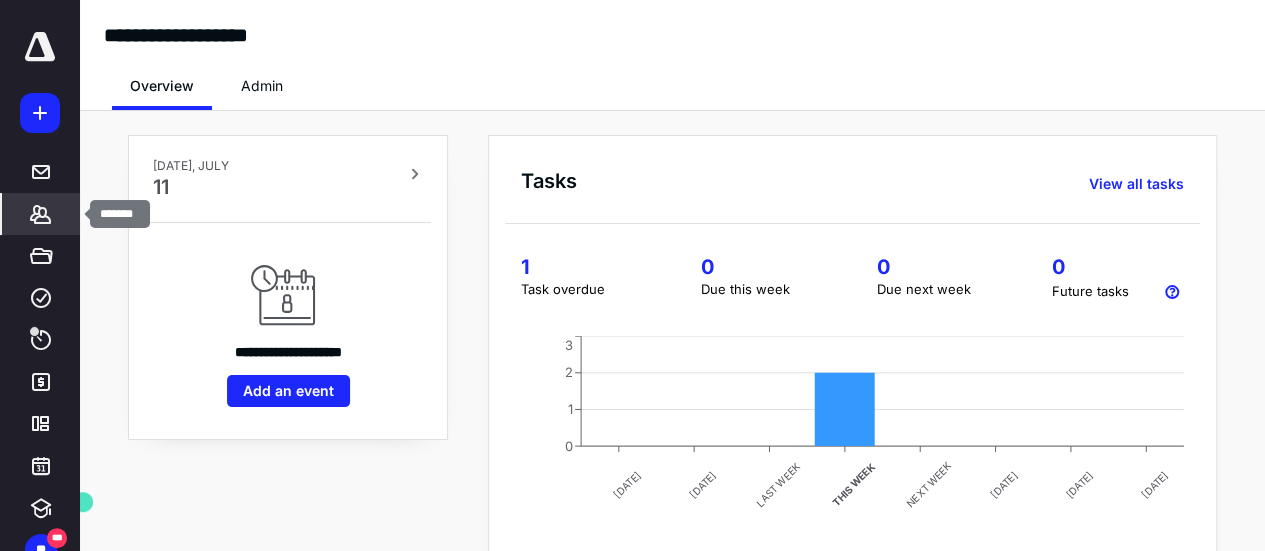 click on "*******" at bounding box center [41, 214] 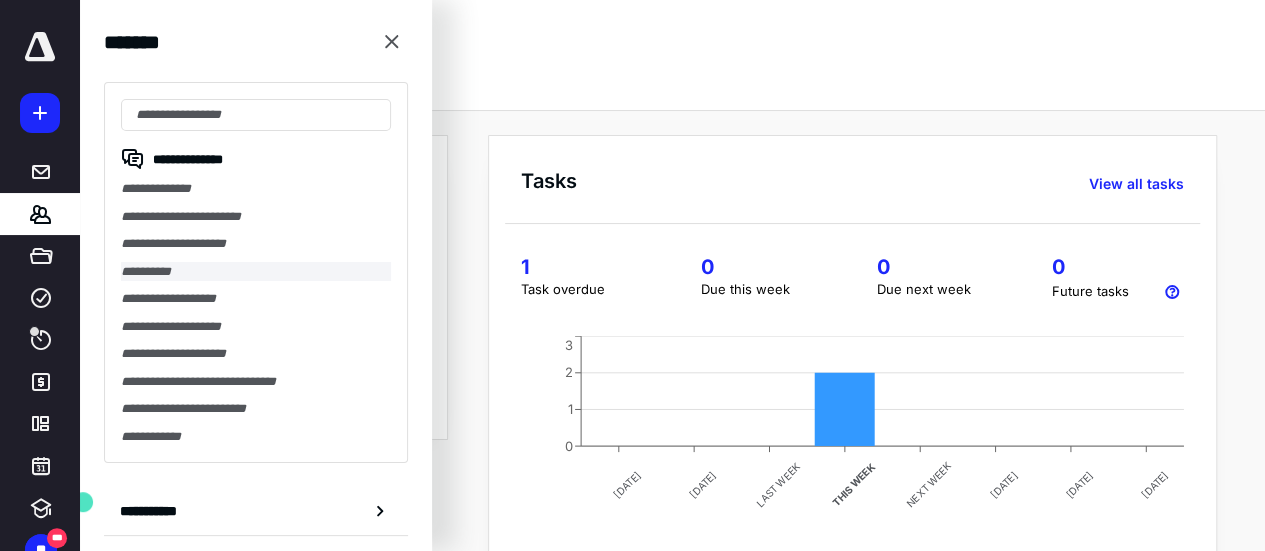 click on "**********" at bounding box center (256, 272) 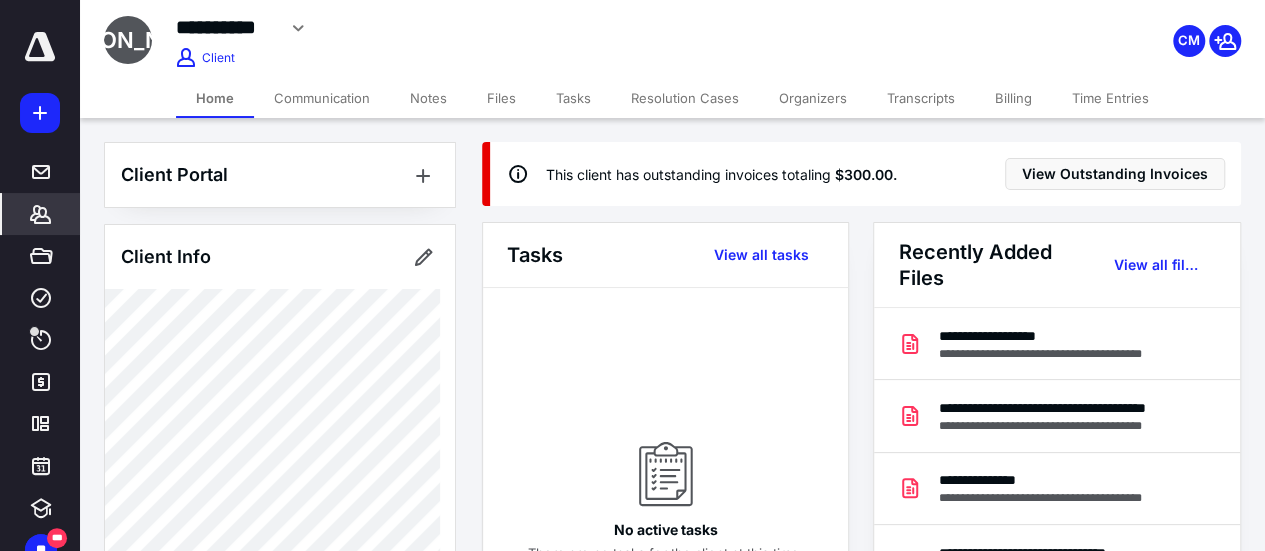 click on "Notes" at bounding box center [428, 98] 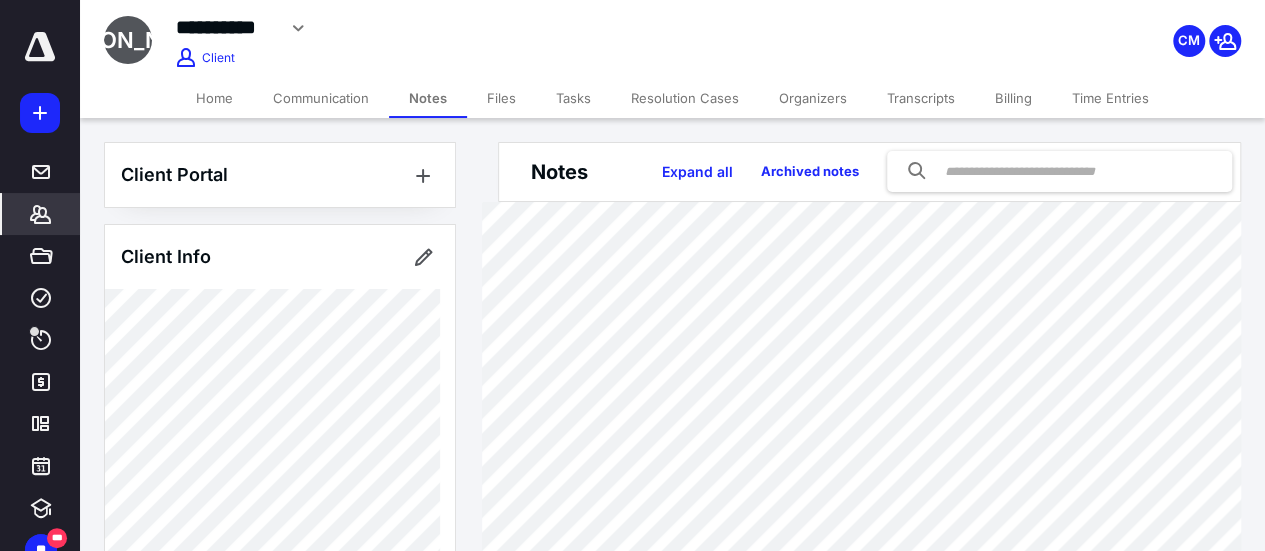 click on "Transcripts" at bounding box center [921, 98] 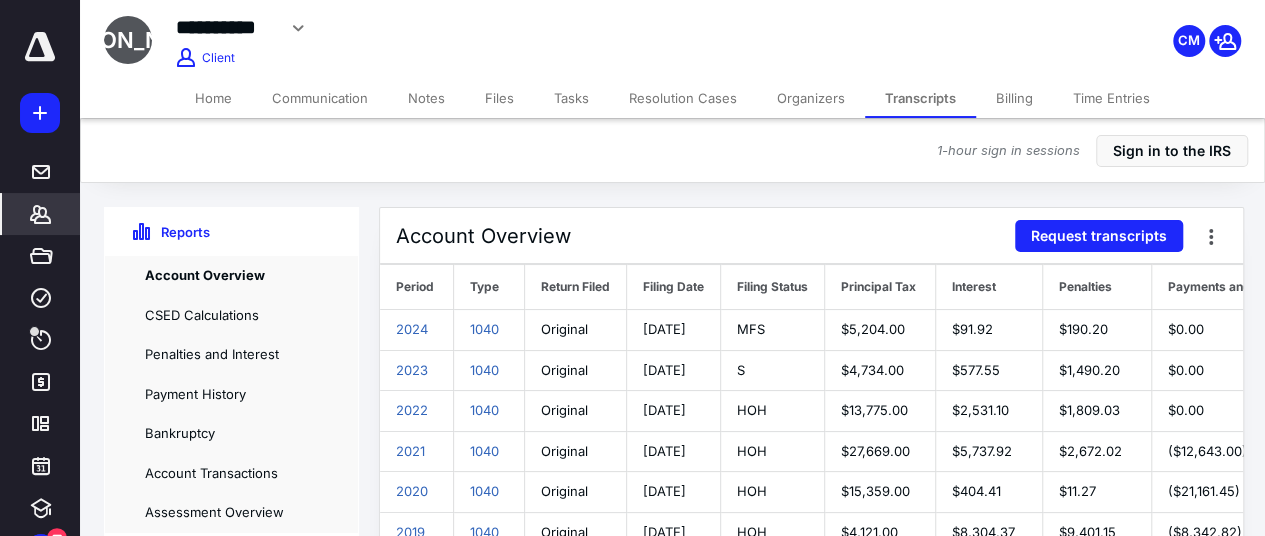 click on "Resolution Cases" at bounding box center [683, 98] 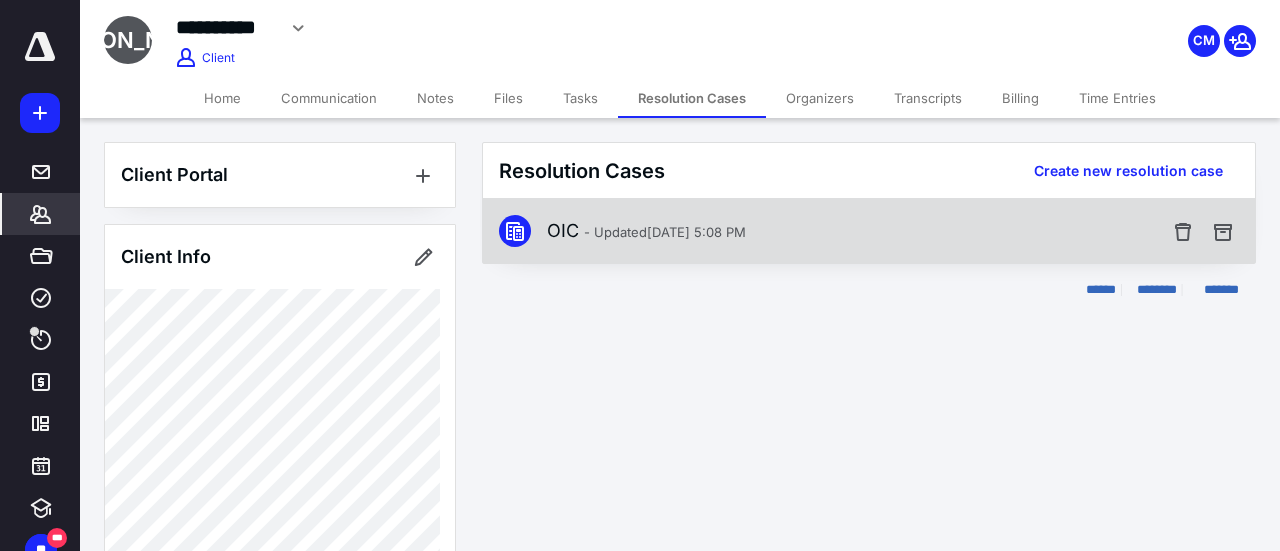 click on "OIC   - Updated  Apr 21, 2025 5:08 PM" at bounding box center [646, 231] 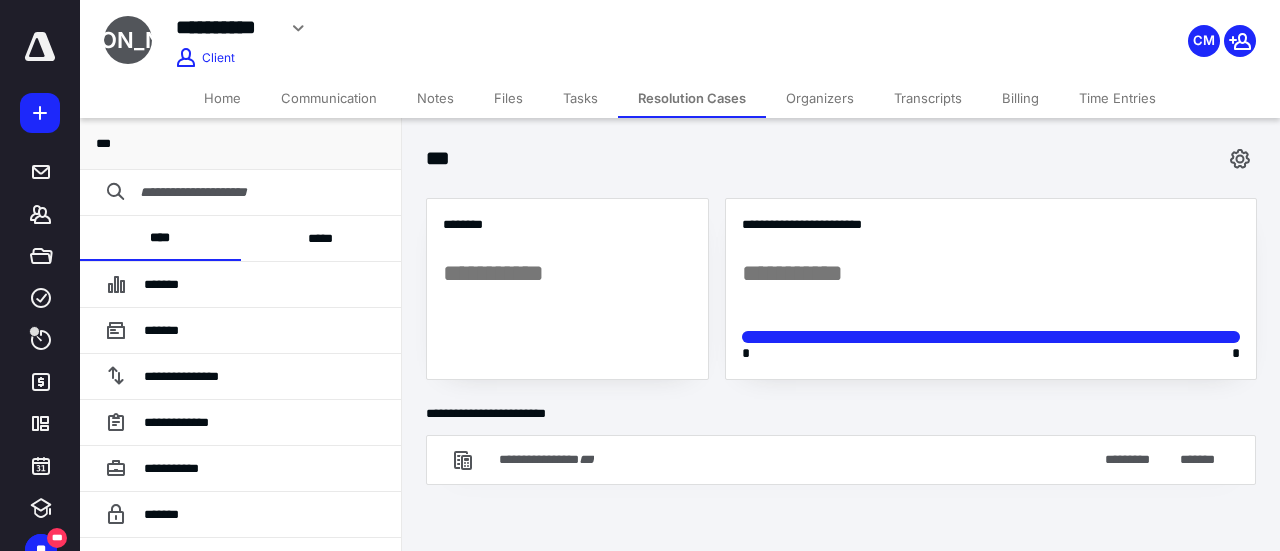 click on "*****" at bounding box center [321, 238] 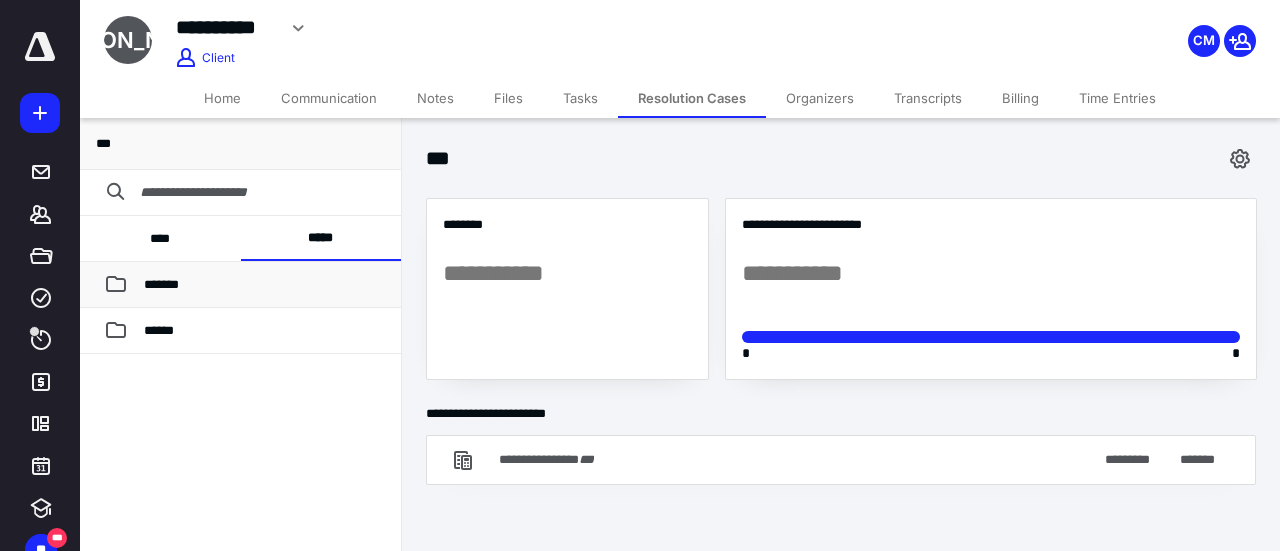 click on "*******" at bounding box center (264, 285) 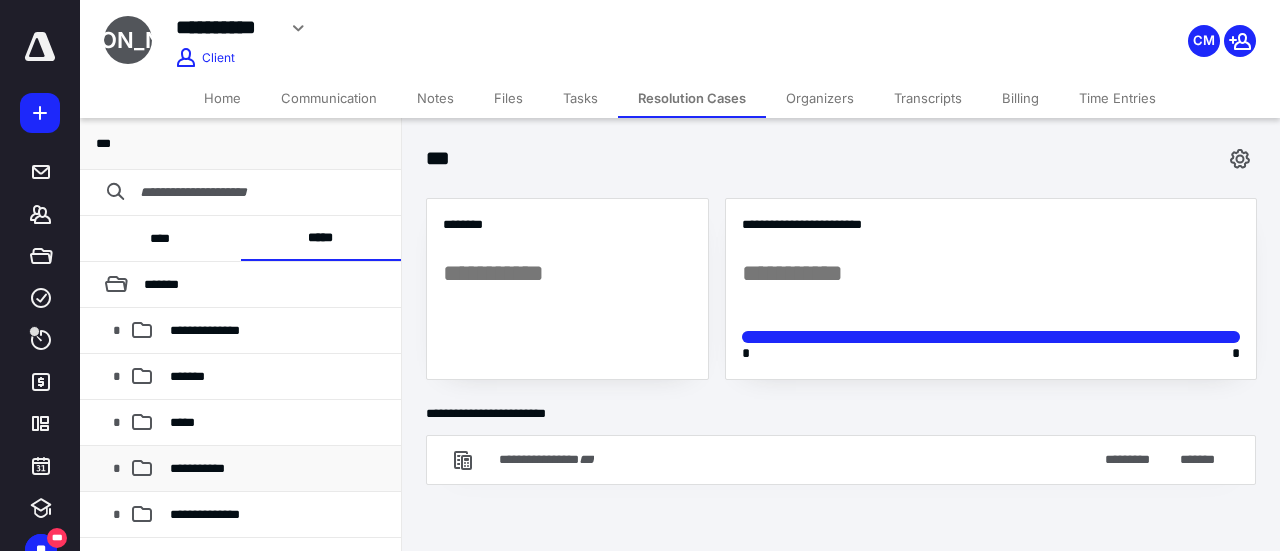 click on "**********" at bounding box center [197, 468] 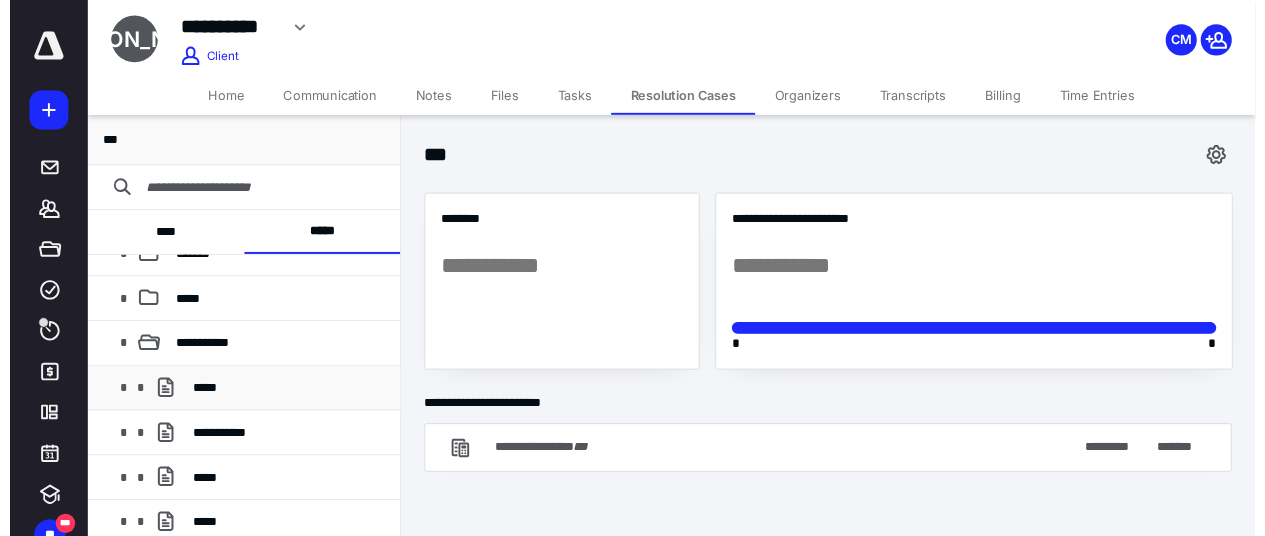 scroll, scrollTop: 124, scrollLeft: 0, axis: vertical 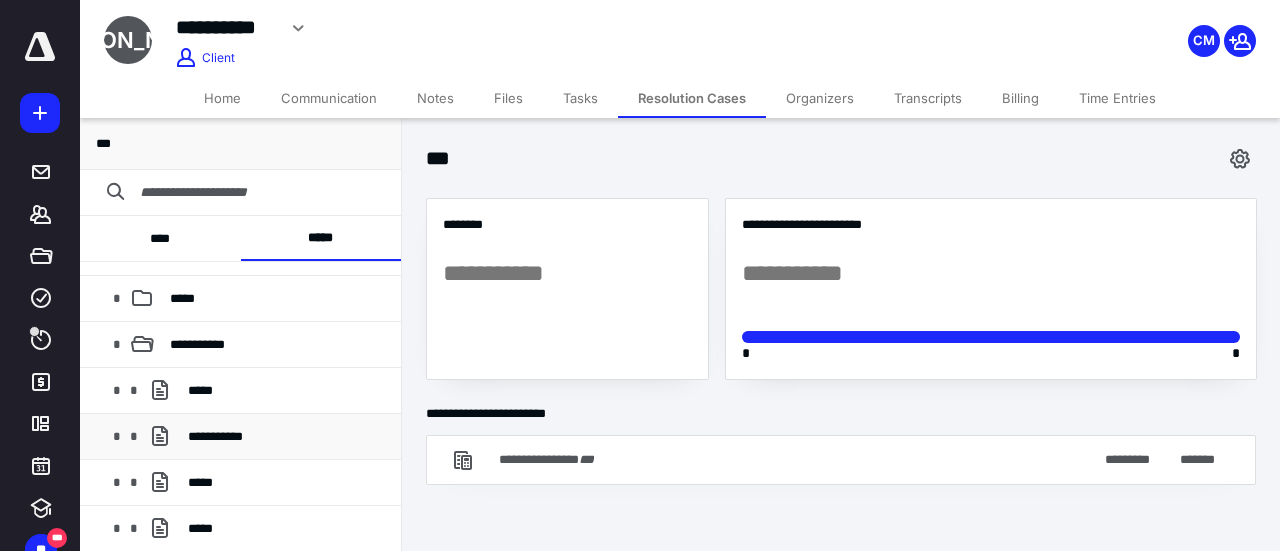 click on "**********" at bounding box center (215, 436) 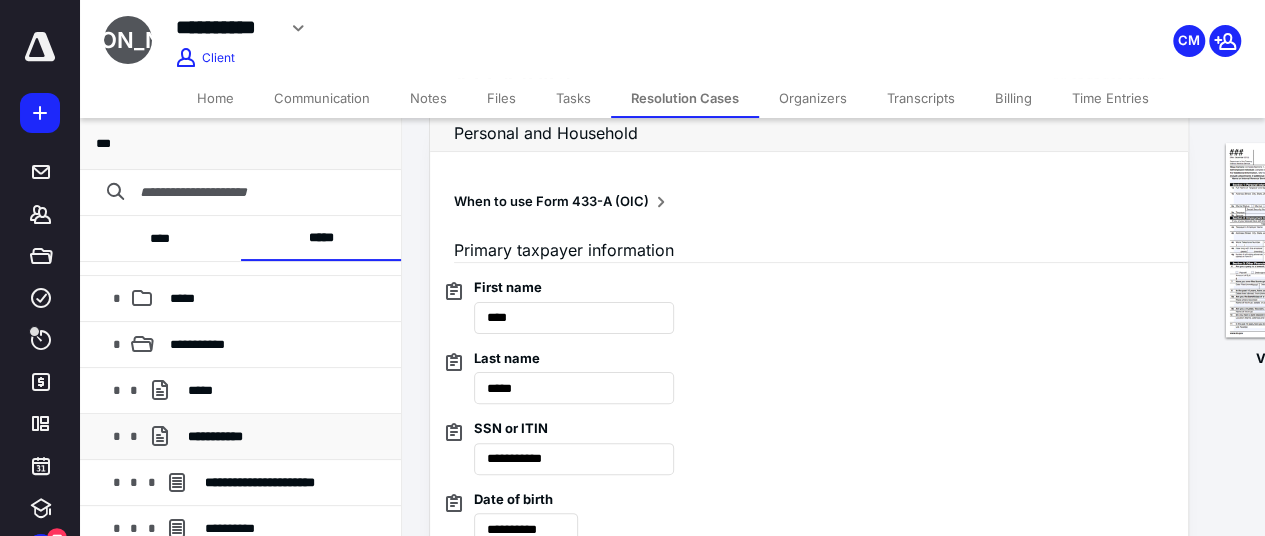 scroll, scrollTop: 167, scrollLeft: 0, axis: vertical 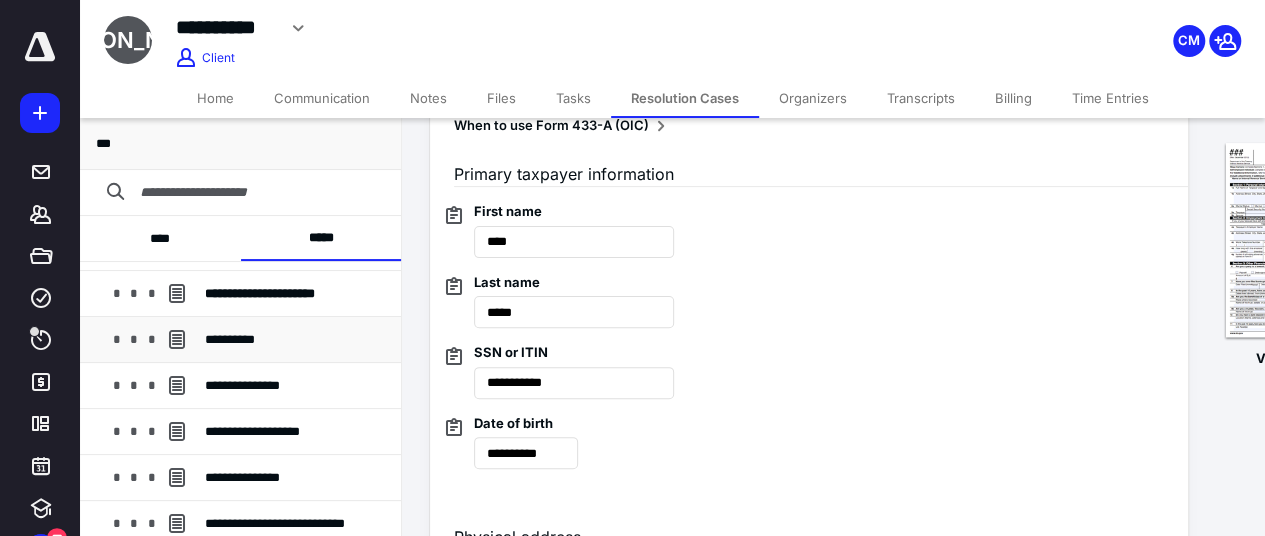 click on "**********" at bounding box center (230, 339) 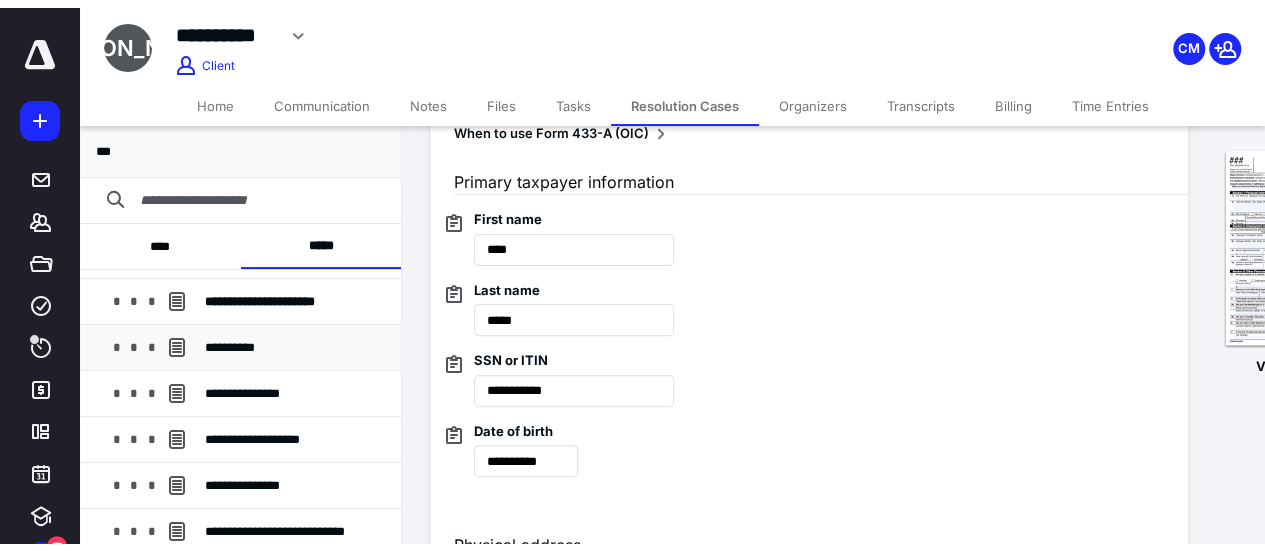 scroll, scrollTop: 0, scrollLeft: 0, axis: both 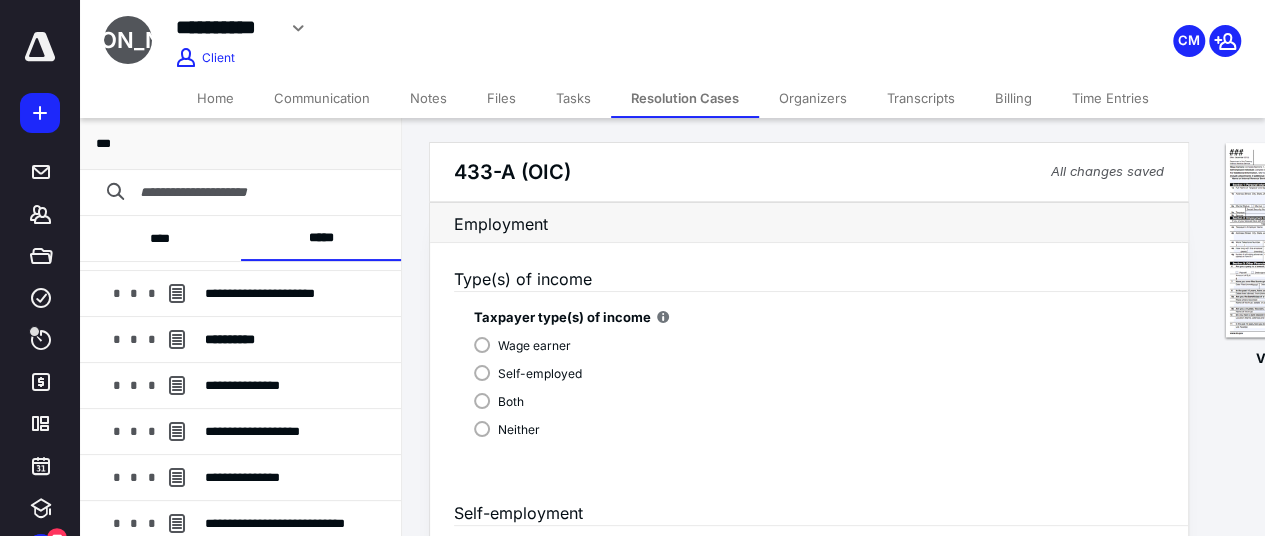 click on "Notes" at bounding box center (428, 98) 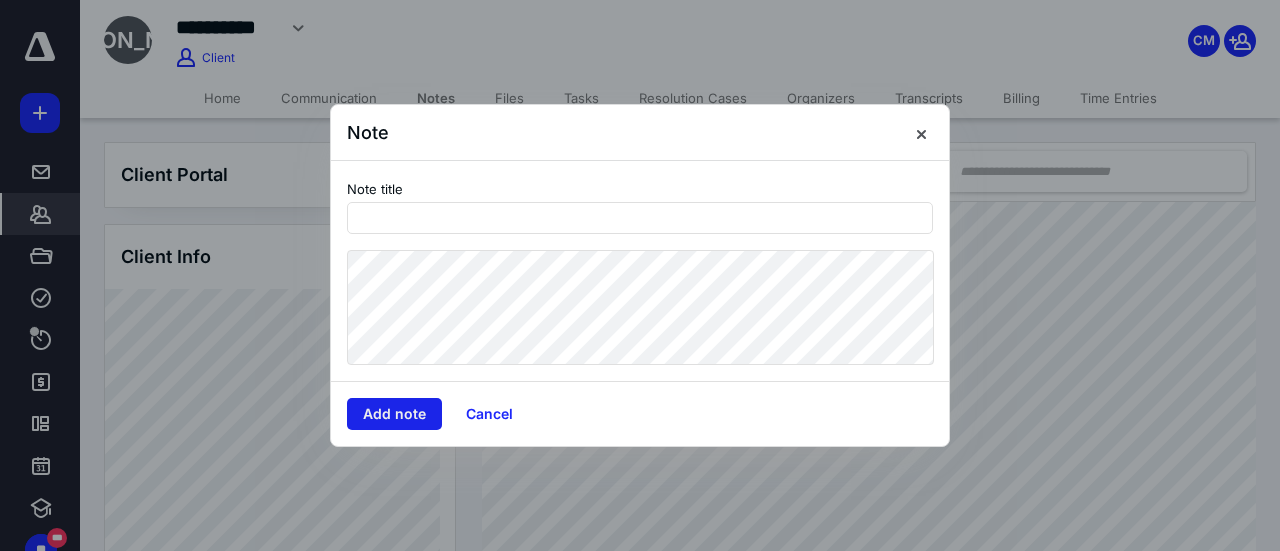 click on "Add note" at bounding box center (394, 414) 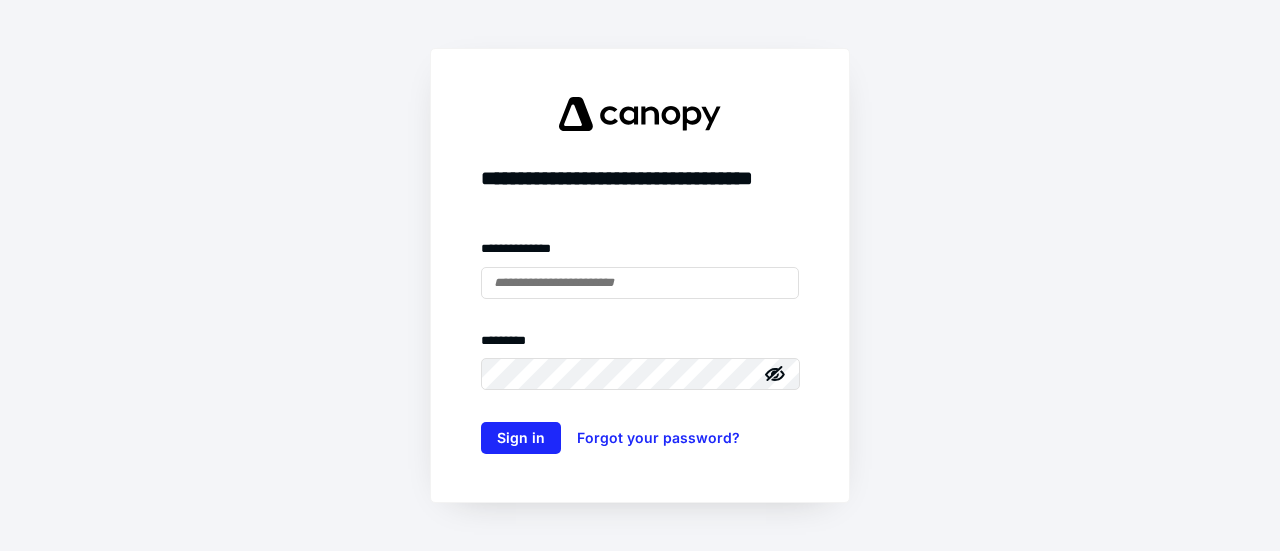 scroll, scrollTop: 0, scrollLeft: 0, axis: both 